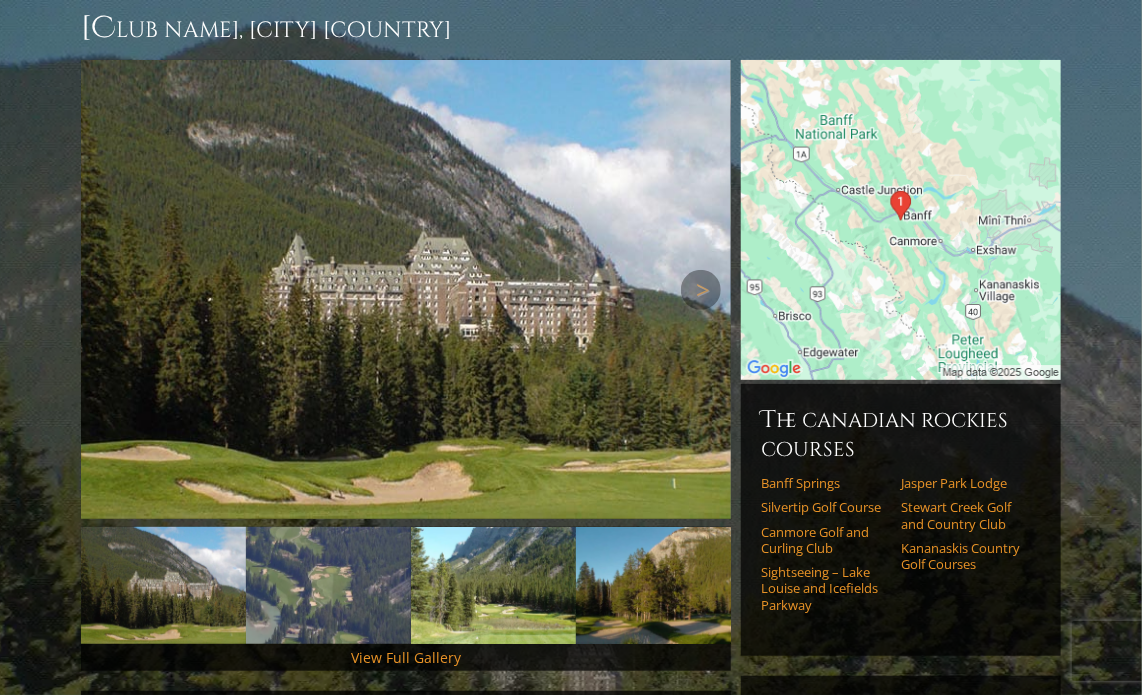 scroll, scrollTop: 200, scrollLeft: 0, axis: vertical 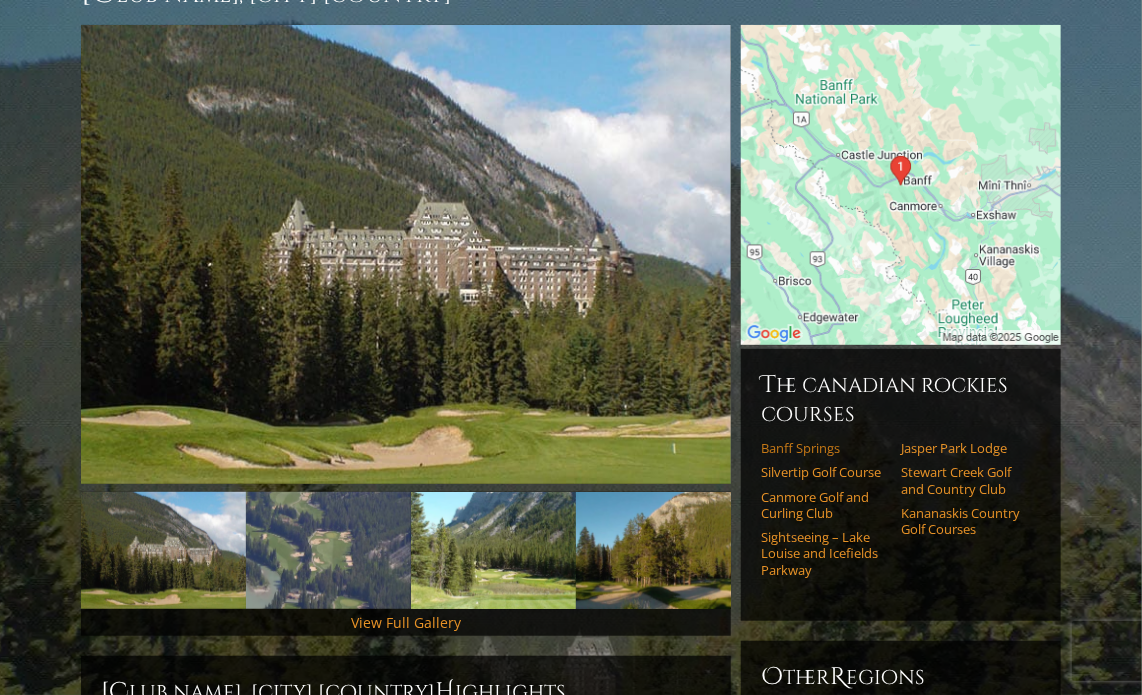 click on "Banff Springs" at bounding box center [824, 448] 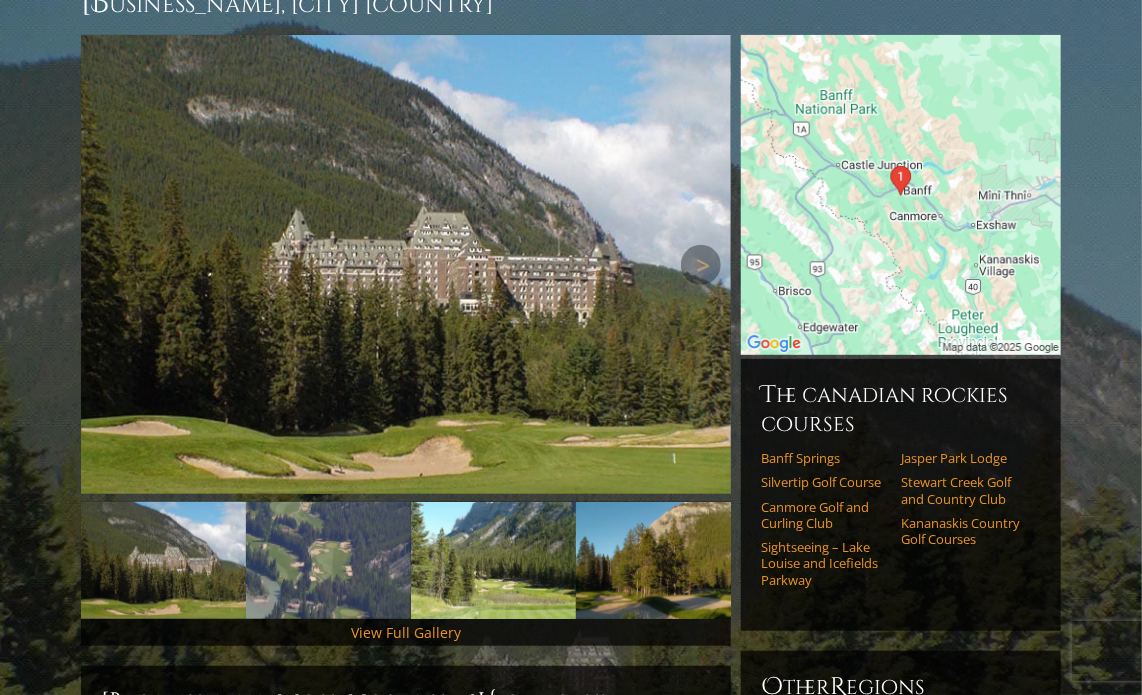scroll, scrollTop: 200, scrollLeft: 0, axis: vertical 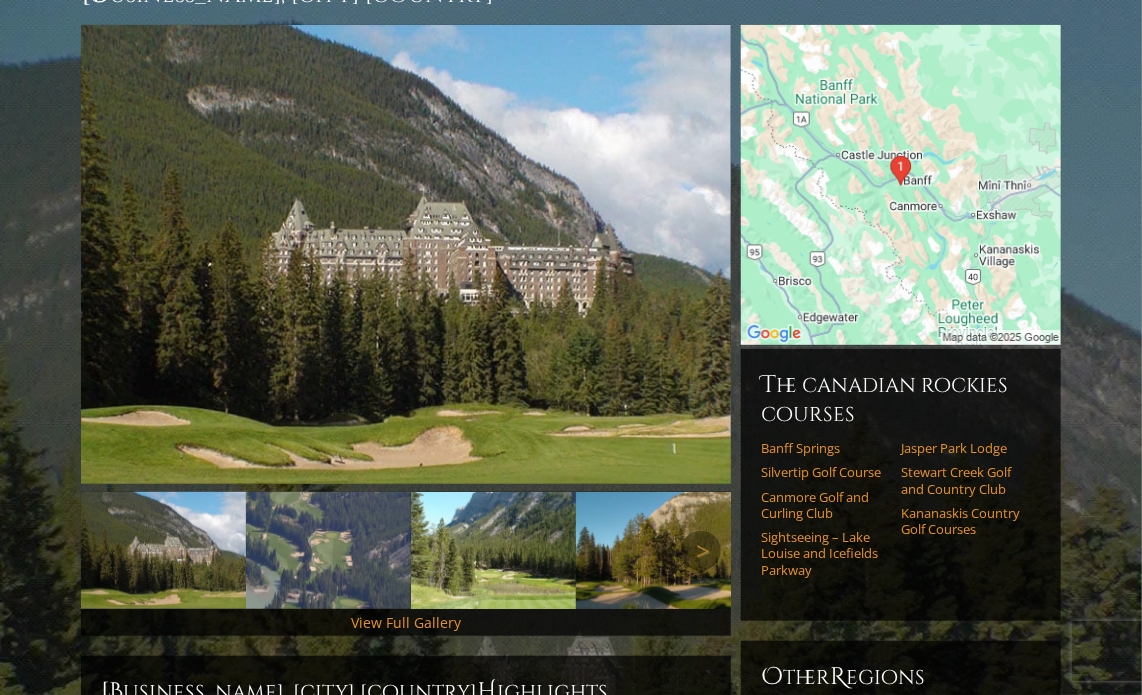click at bounding box center [328, 550] 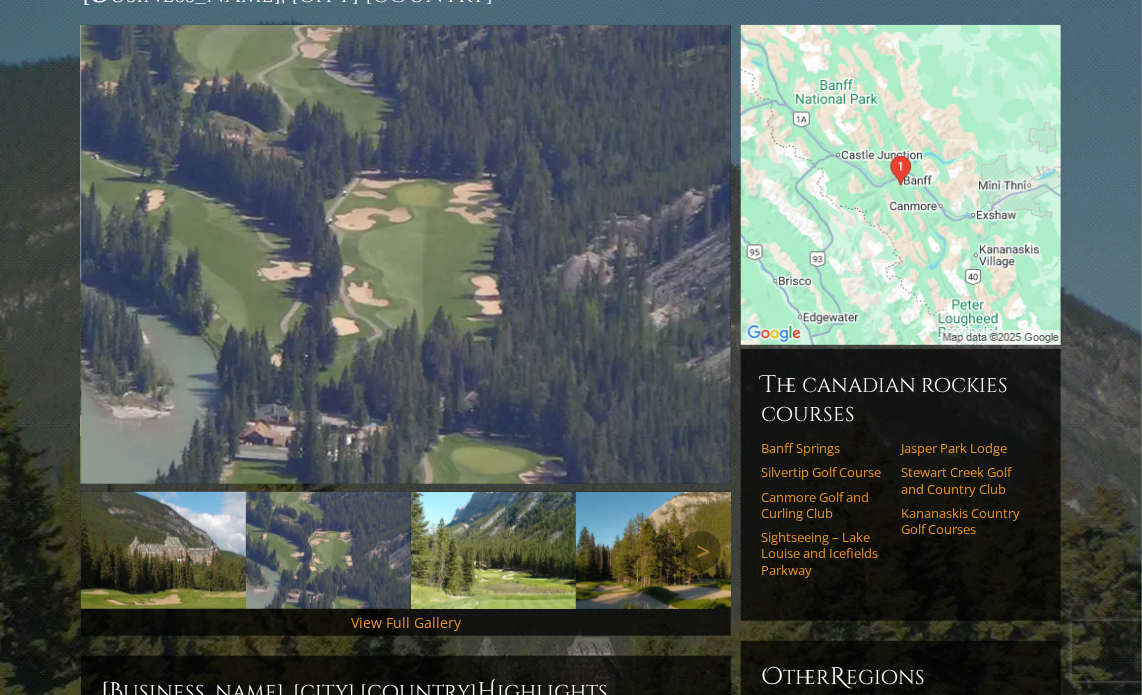click at bounding box center [493, 550] 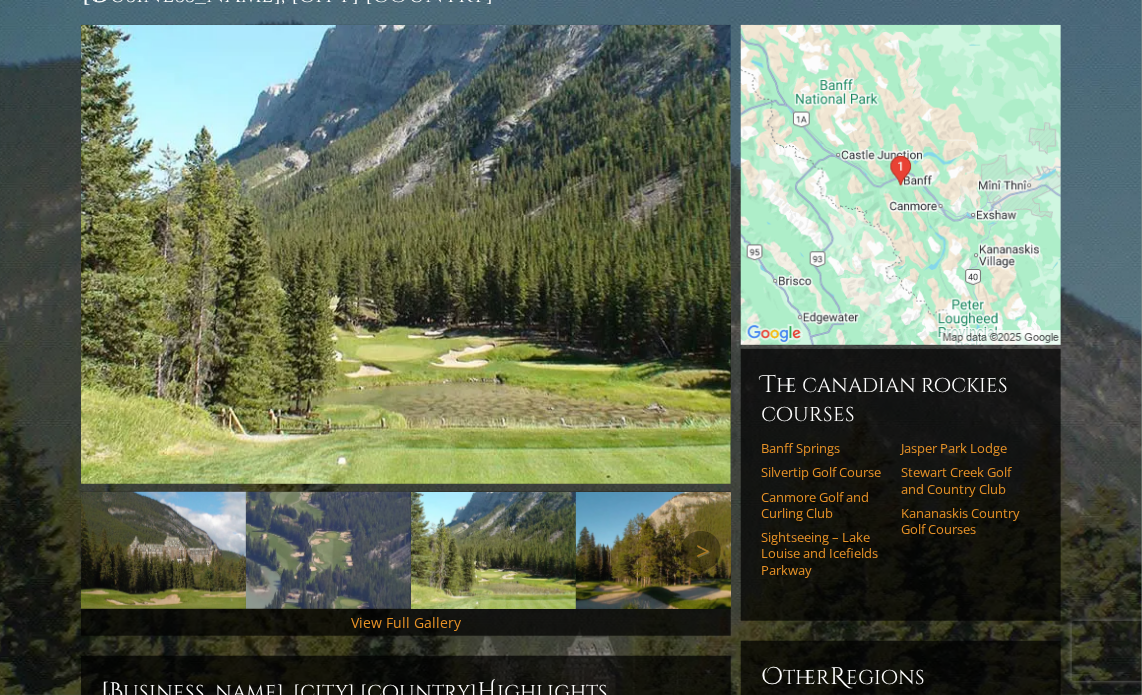 click at bounding box center (658, 550) 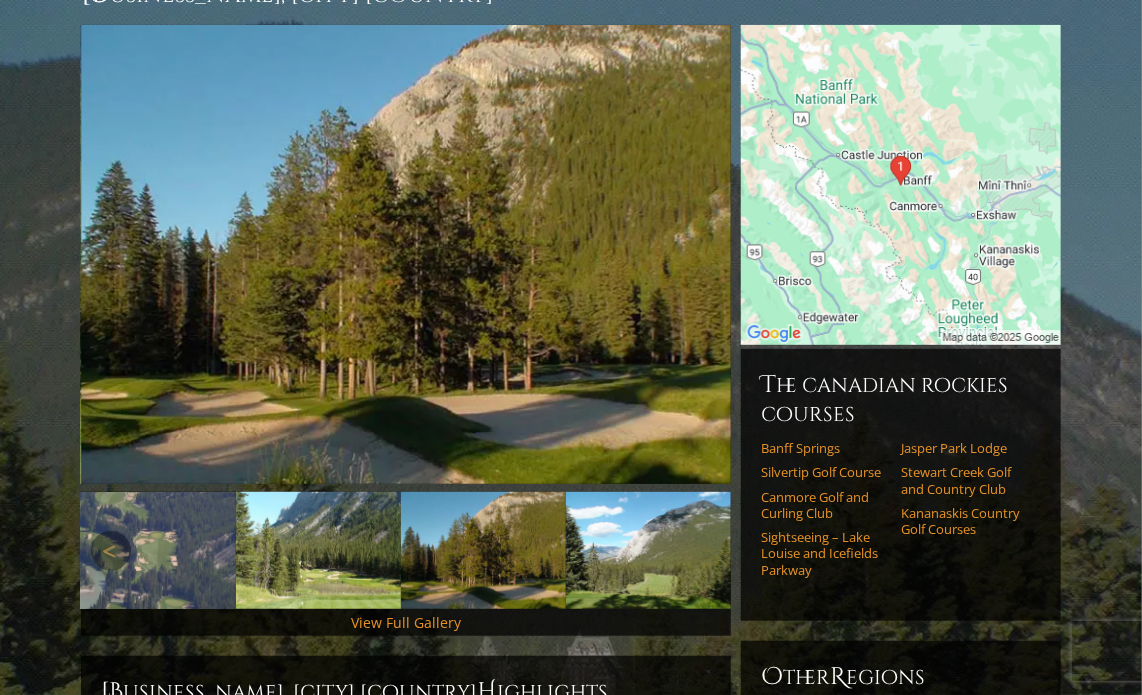 click at bounding box center (648, 550) 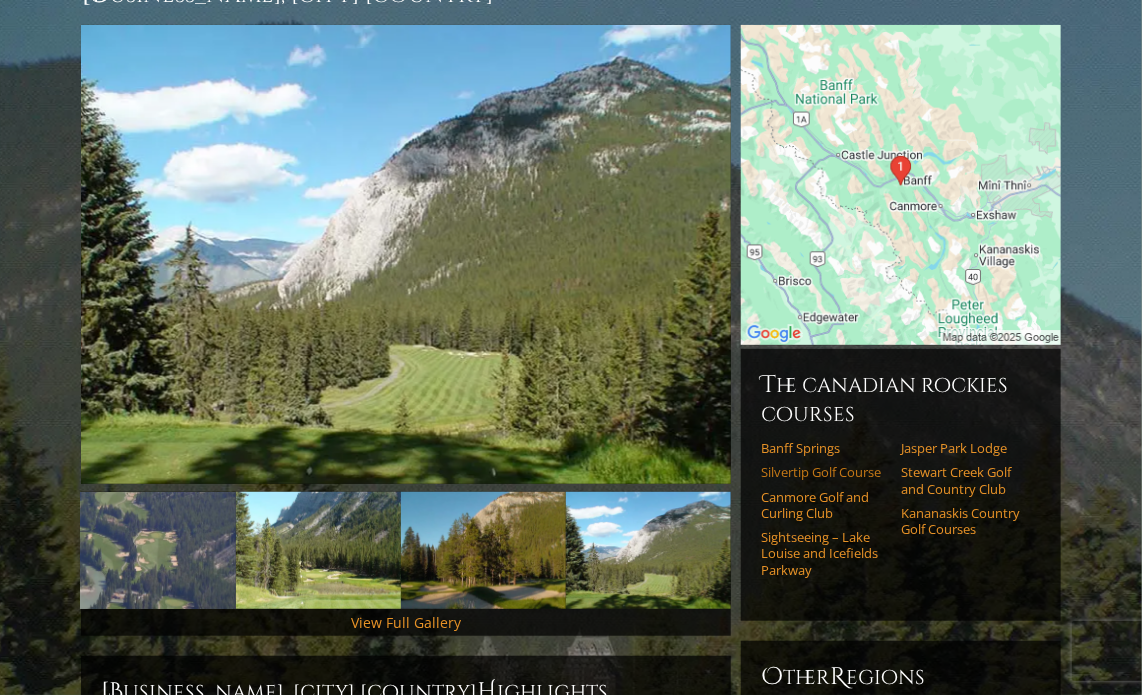 click on "Silvertip Golf Course" at bounding box center [824, 472] 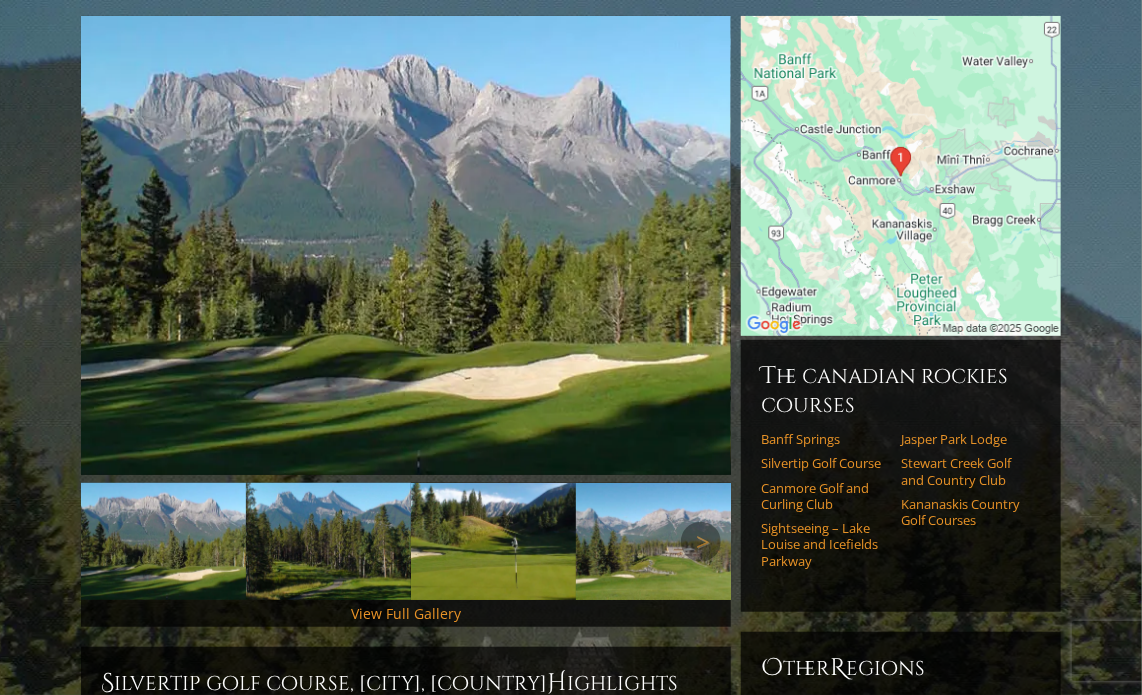 scroll, scrollTop: 208, scrollLeft: 0, axis: vertical 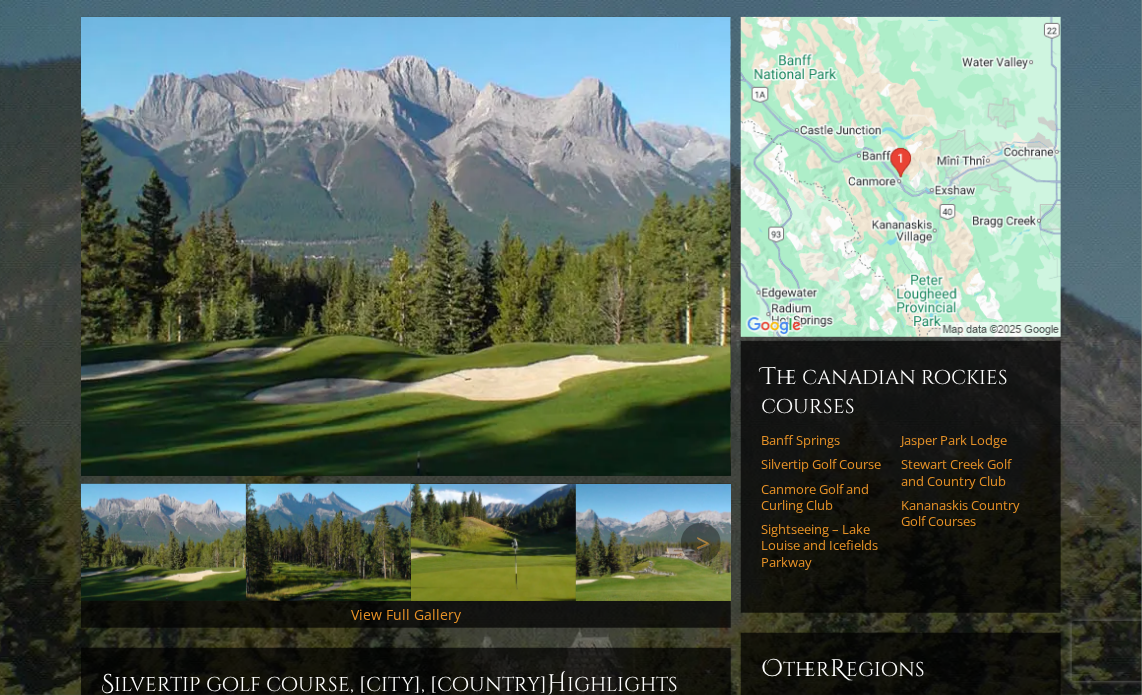 click at bounding box center (328, 542) 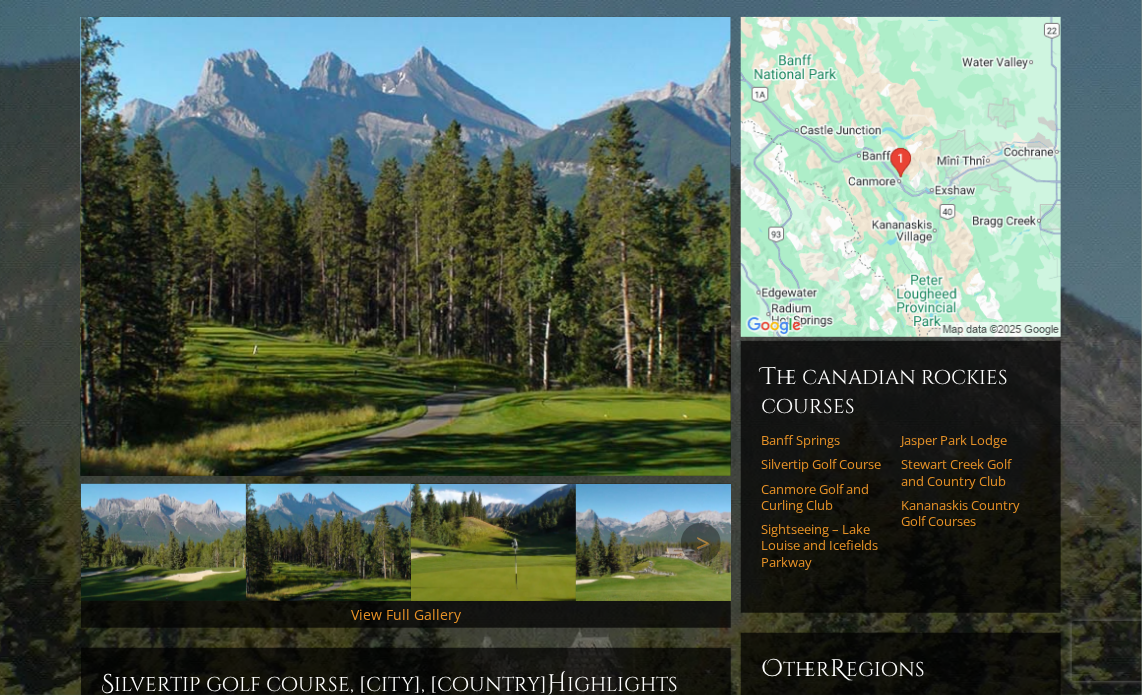 click at bounding box center [493, 542] 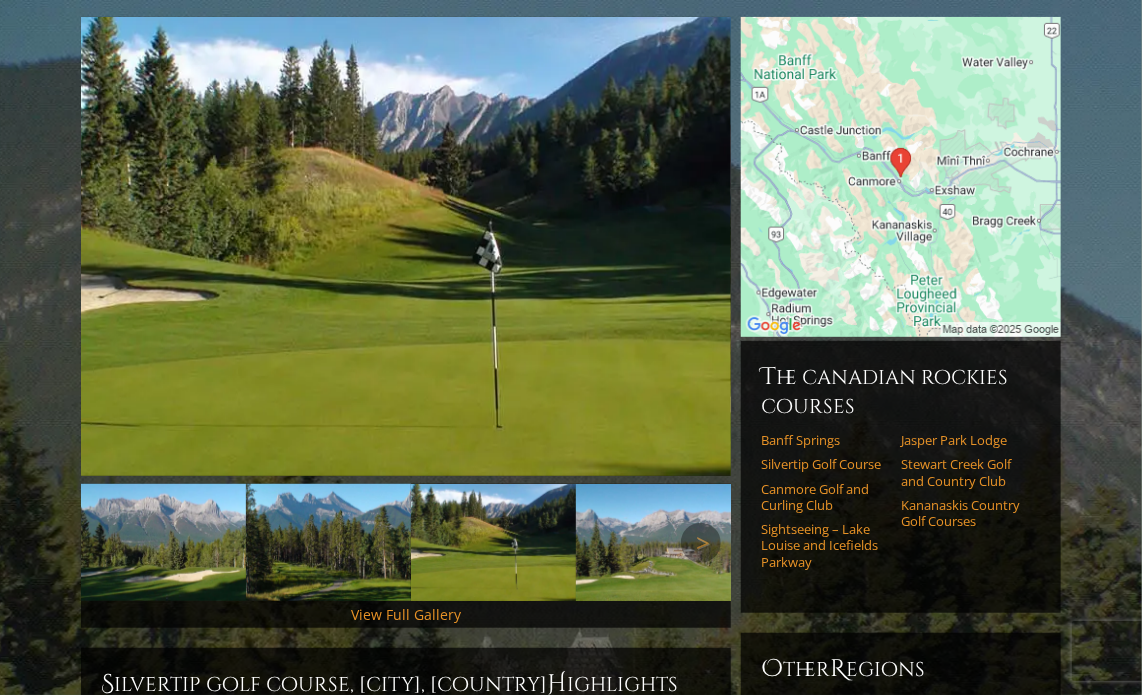 click at bounding box center [658, 542] 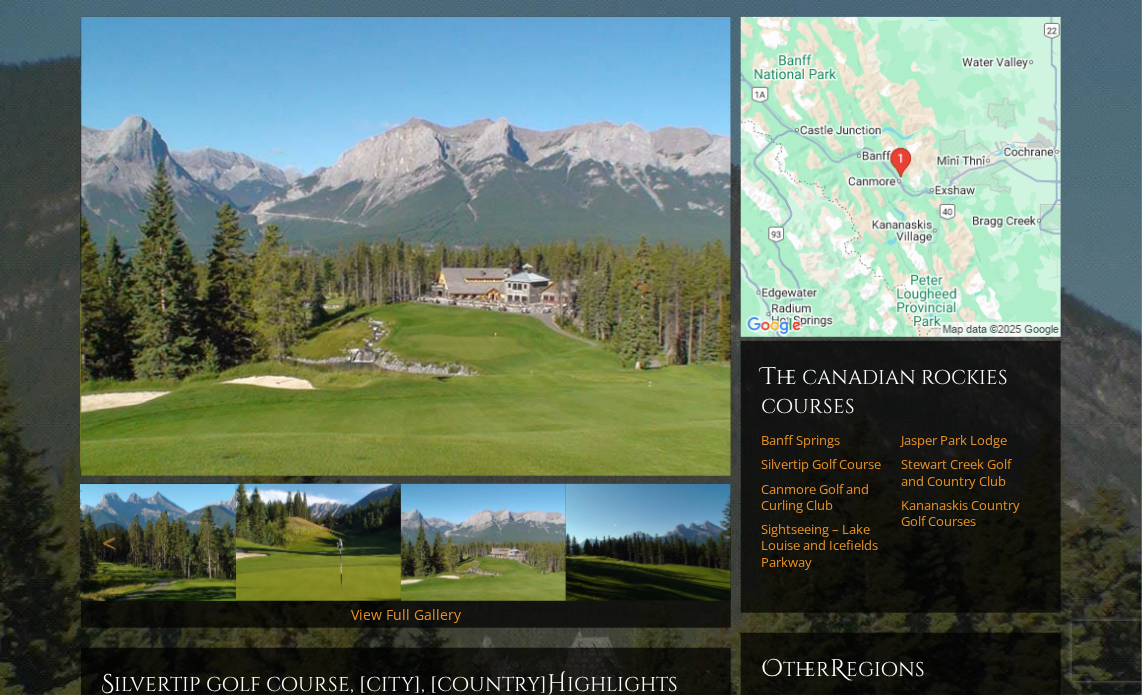 click at bounding box center [648, 542] 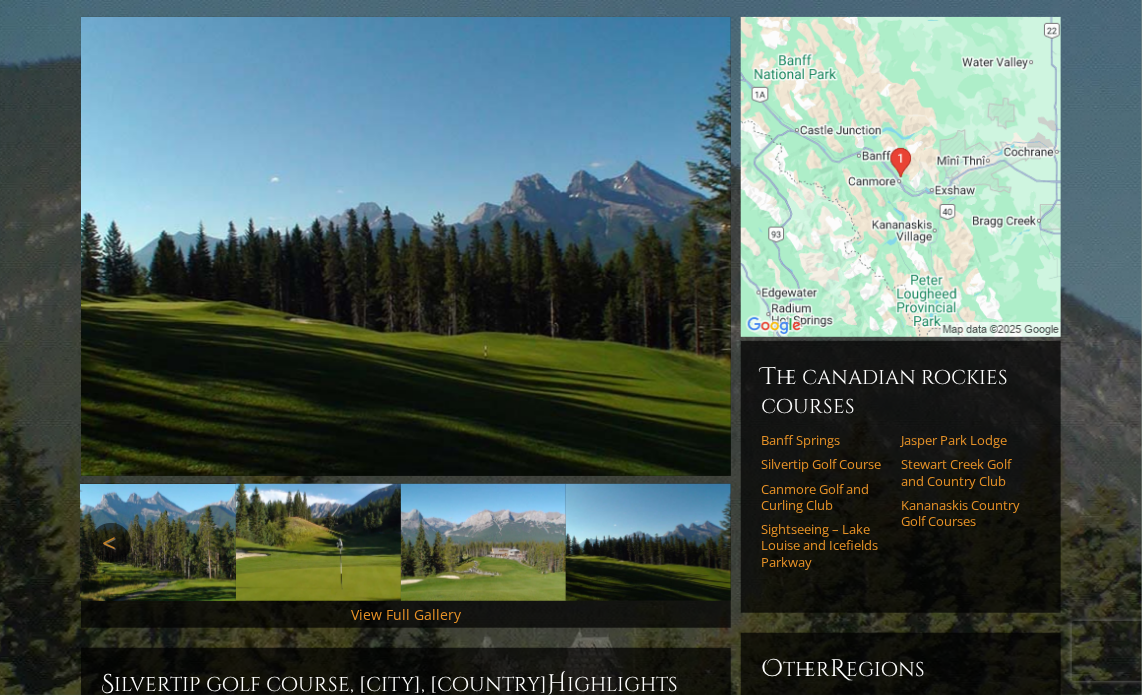 click on "Previous" at bounding box center (111, 543) 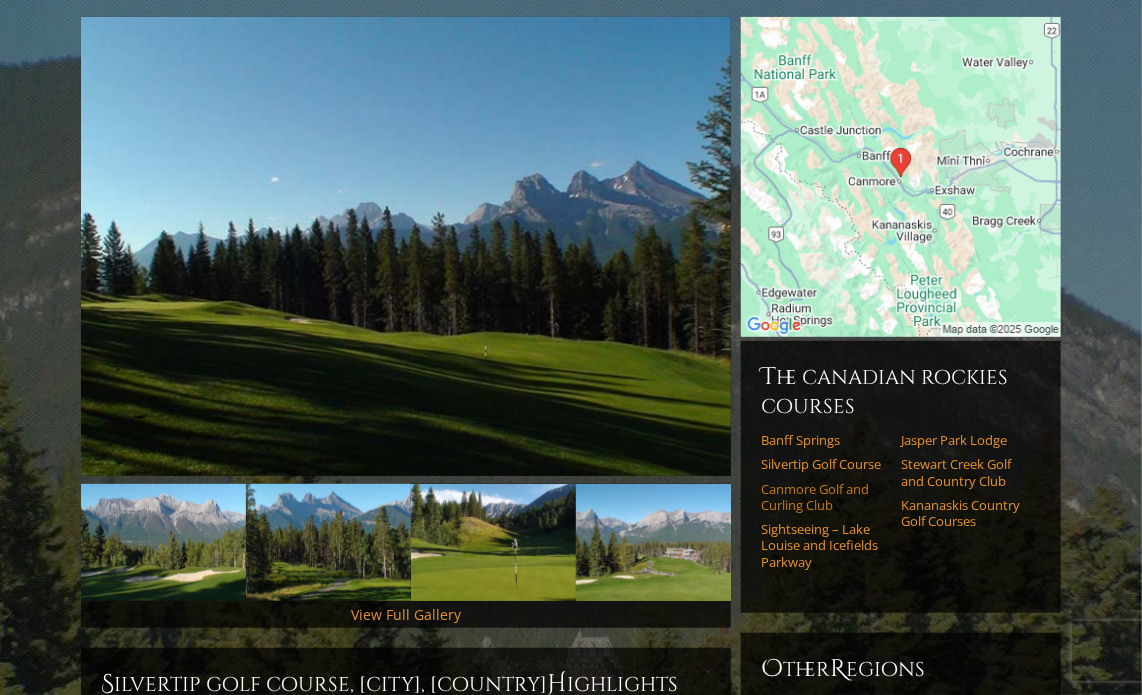 click on "Canmore Golf and Curling Club" at bounding box center [824, 497] 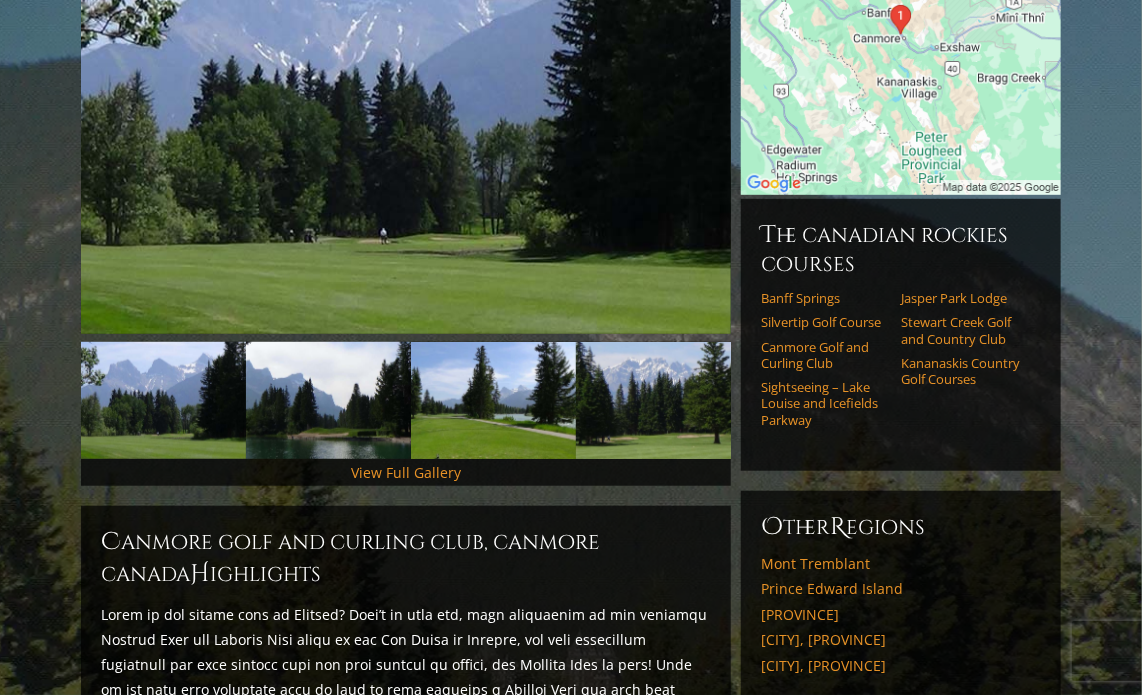 scroll, scrollTop: 316, scrollLeft: 0, axis: vertical 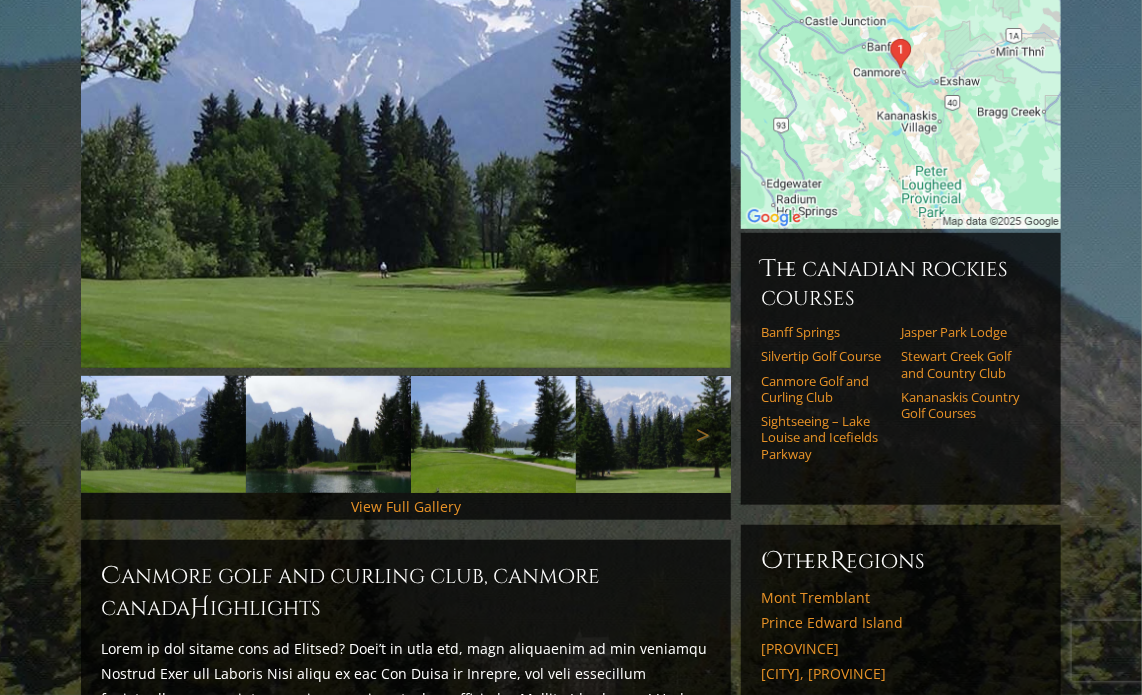 click at bounding box center [328, 434] 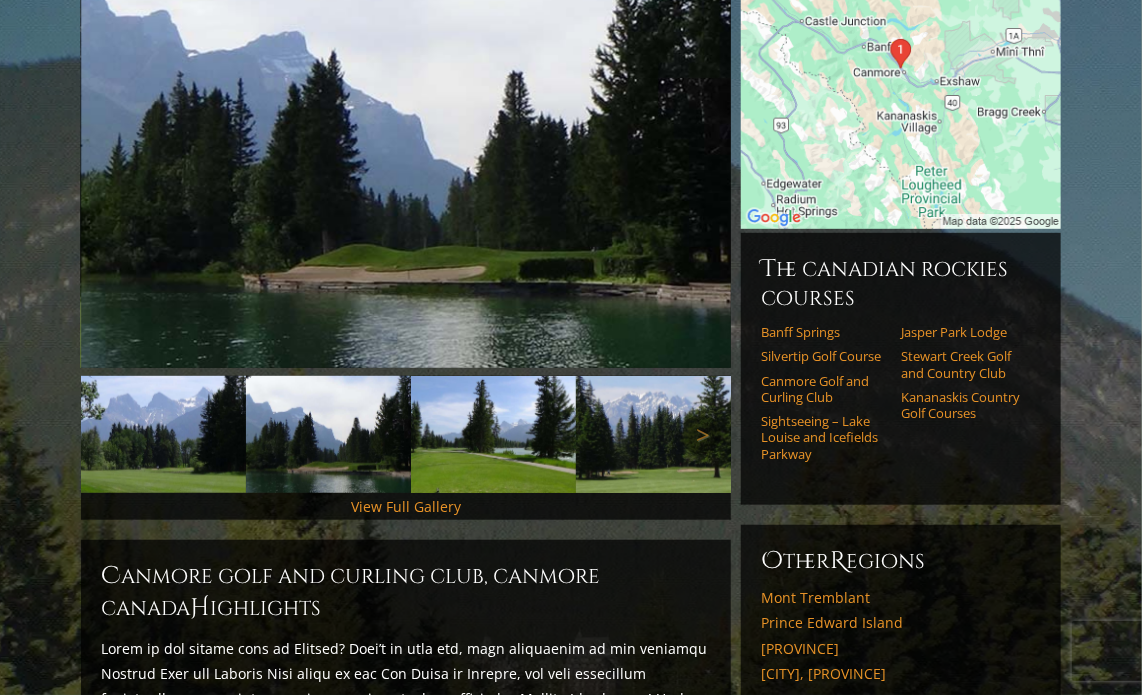 click at bounding box center (493, 434) 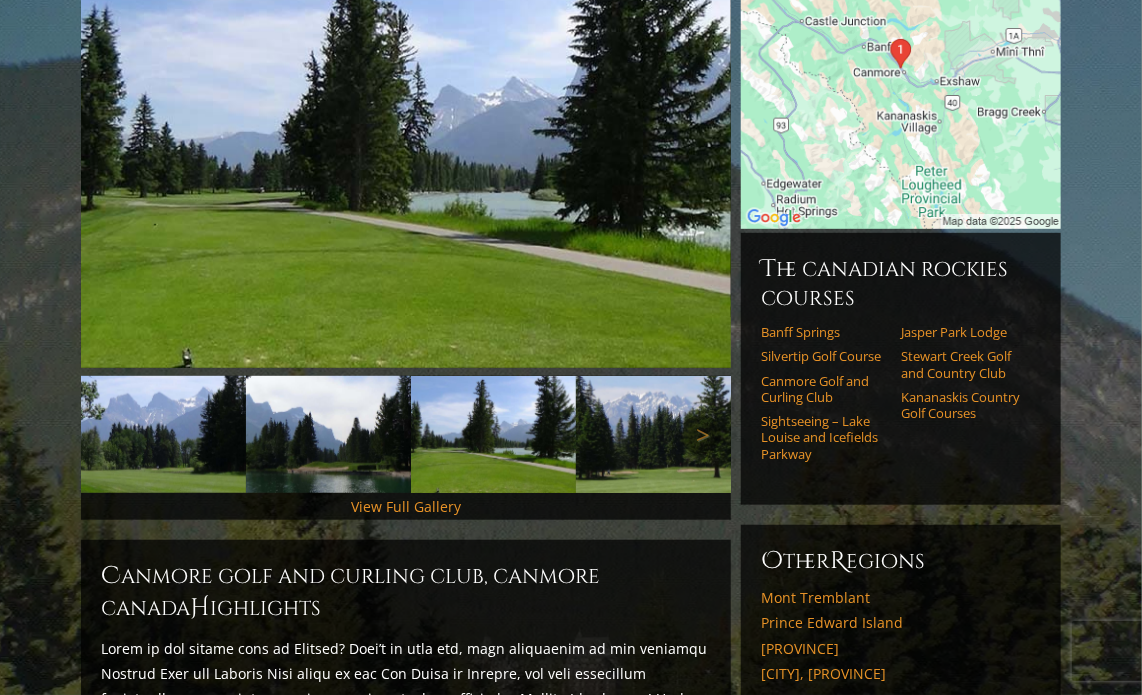 click at bounding box center [658, 434] 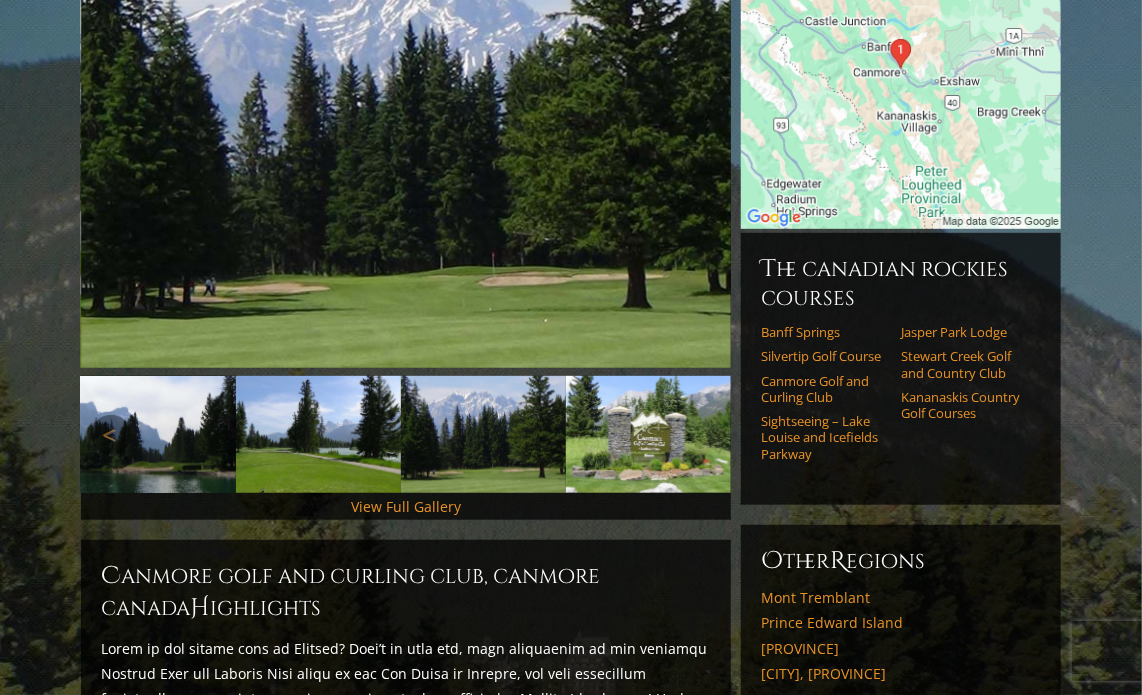 click at bounding box center (648, 434) 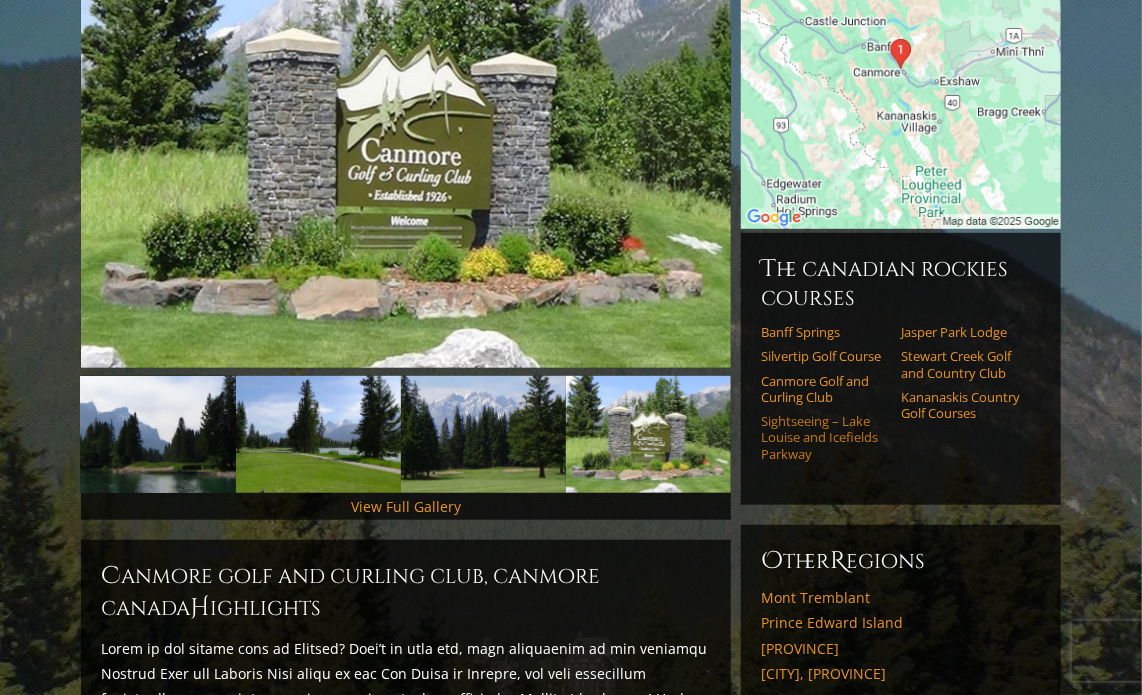 click on "Sightseeing – Lake Louise and Icefields Parkway" at bounding box center [824, 437] 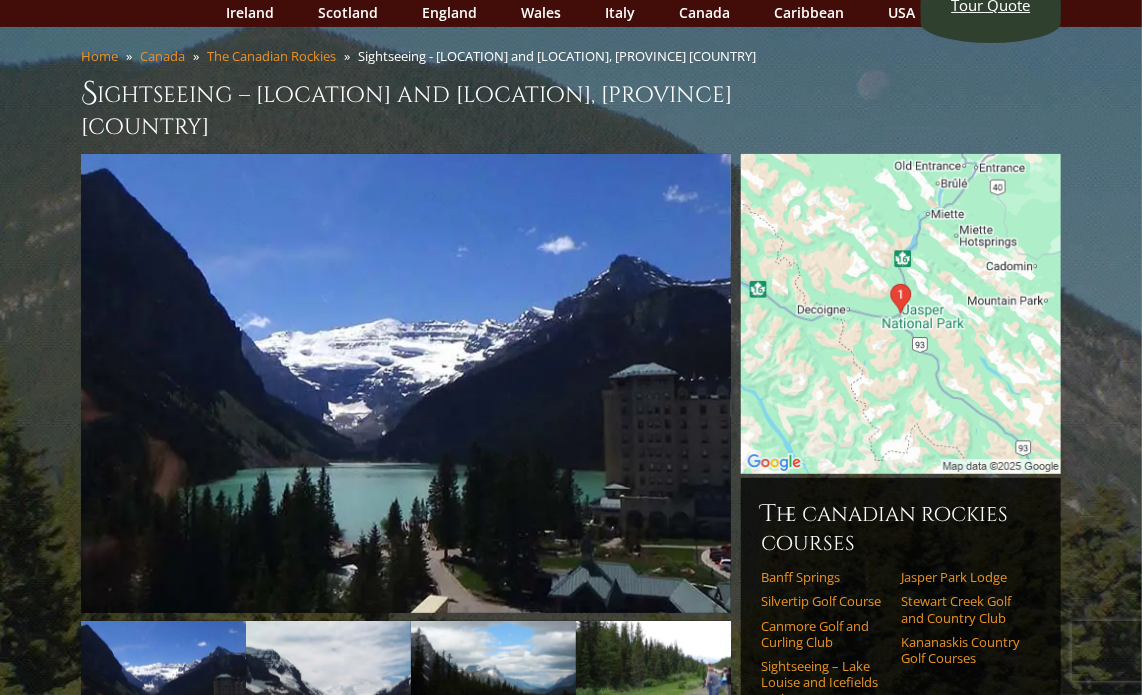 scroll, scrollTop: 200, scrollLeft: 0, axis: vertical 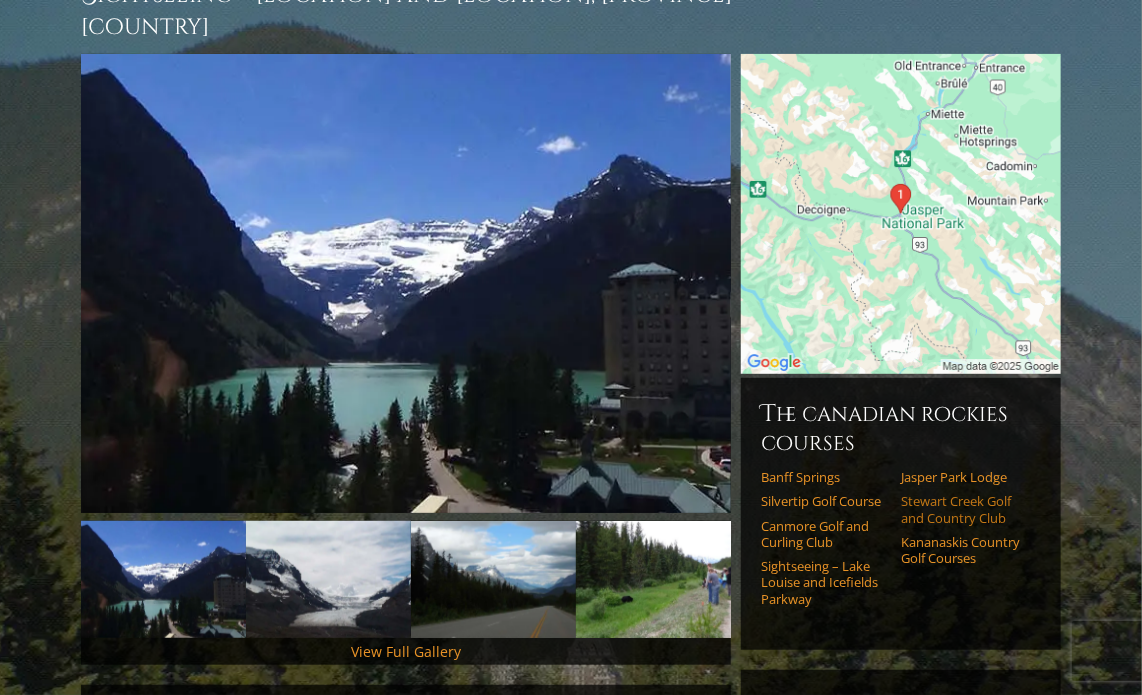 click on "Stewart Creek Golf and Country Club" at bounding box center (964, 509) 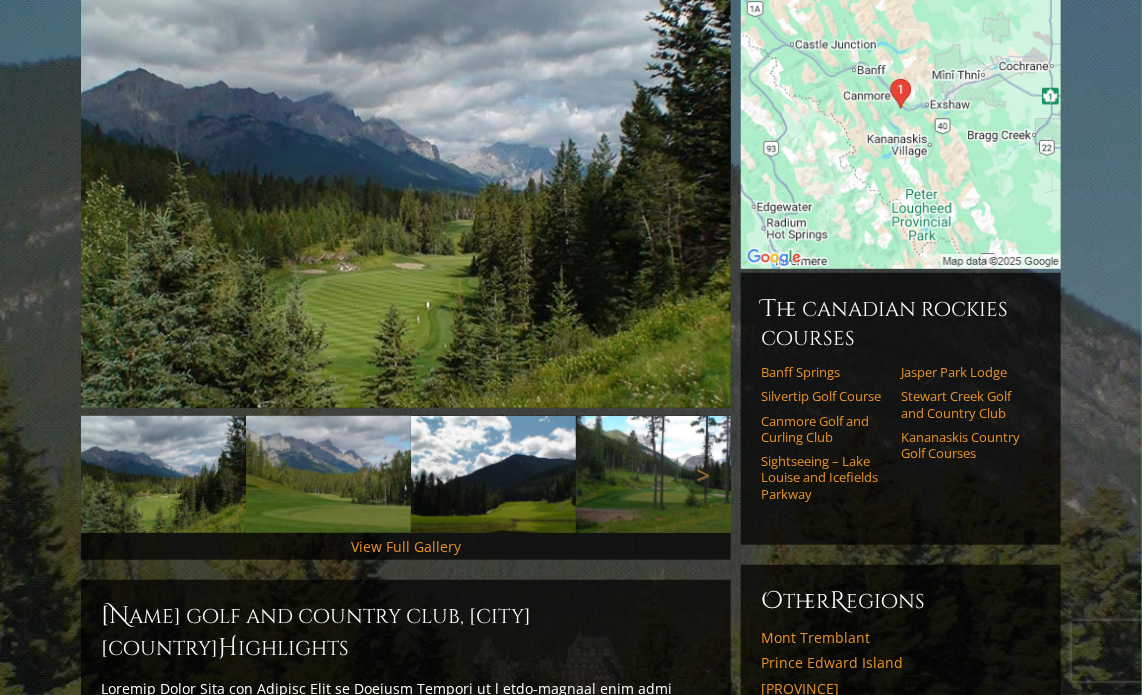 scroll, scrollTop: 200, scrollLeft: 0, axis: vertical 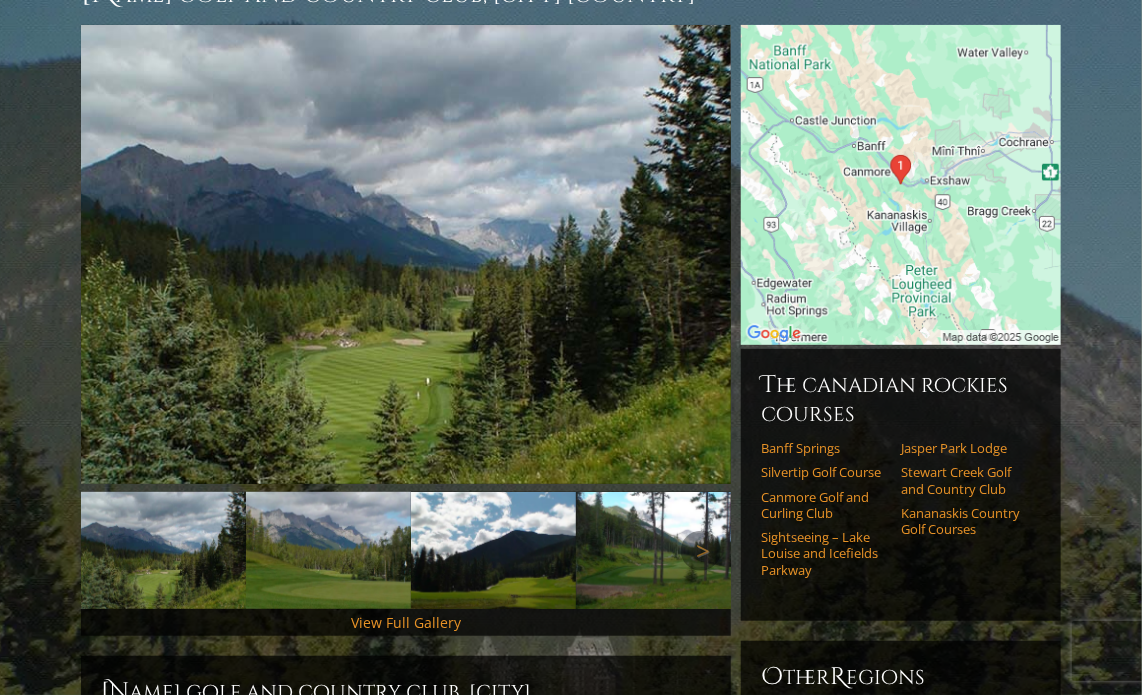 click at bounding box center (328, 550) 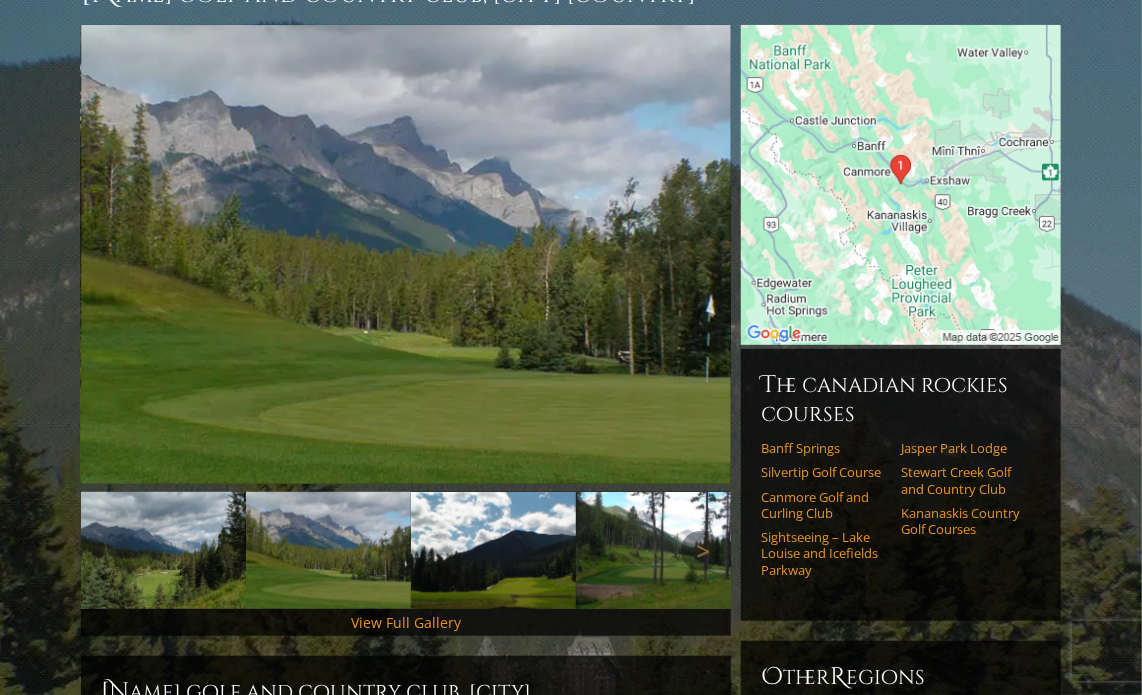 click at bounding box center [493, 550] 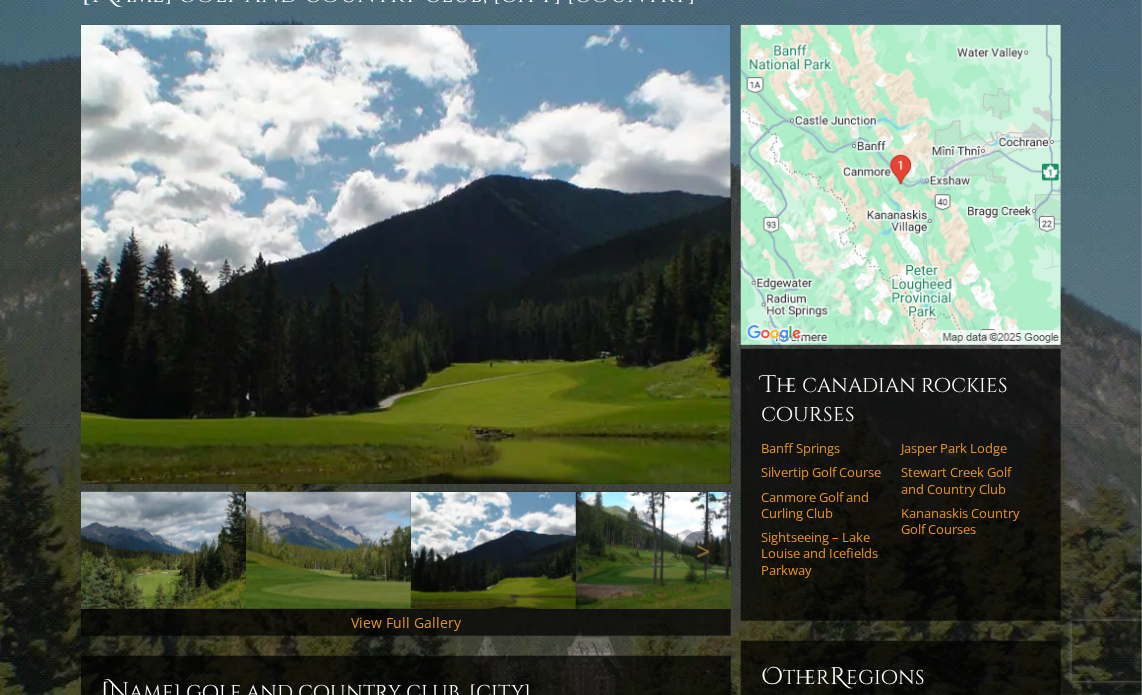 click at bounding box center (658, 550) 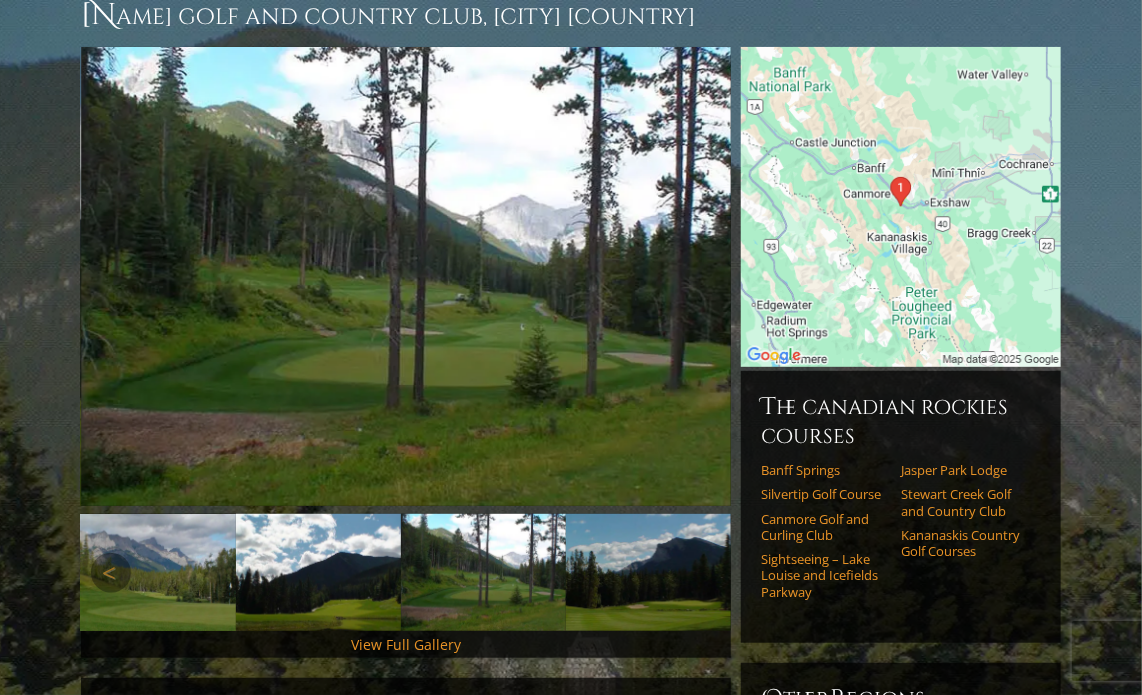 scroll, scrollTop: 200, scrollLeft: 0, axis: vertical 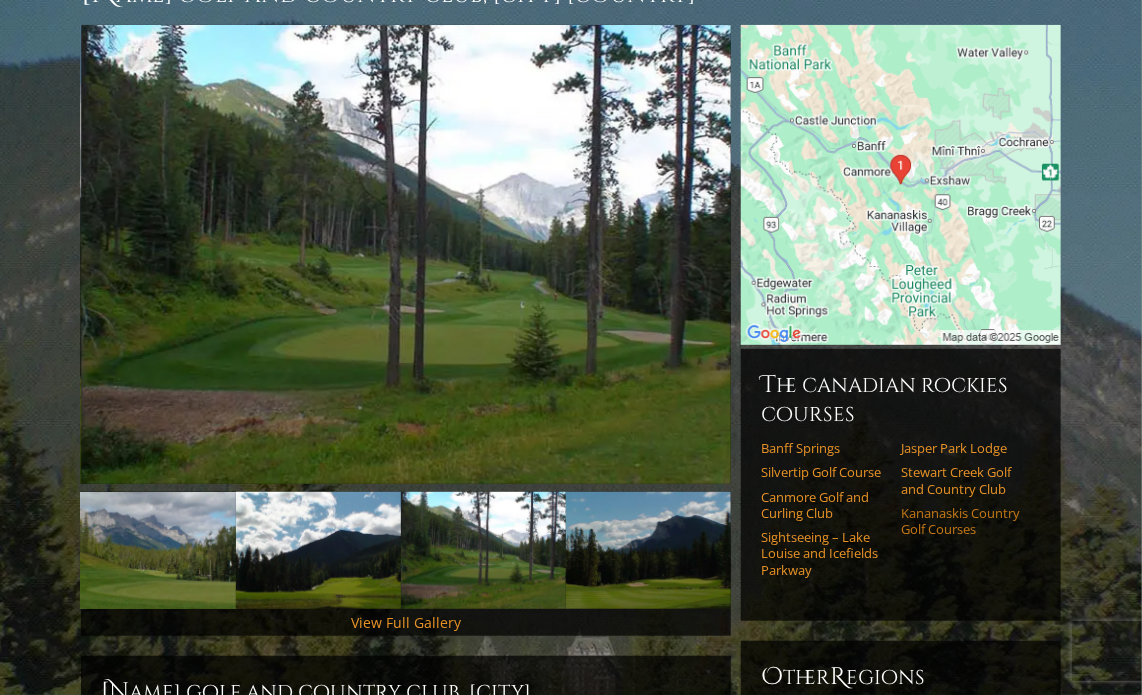 click on "Kananaskis Country Golf Courses" at bounding box center (964, 521) 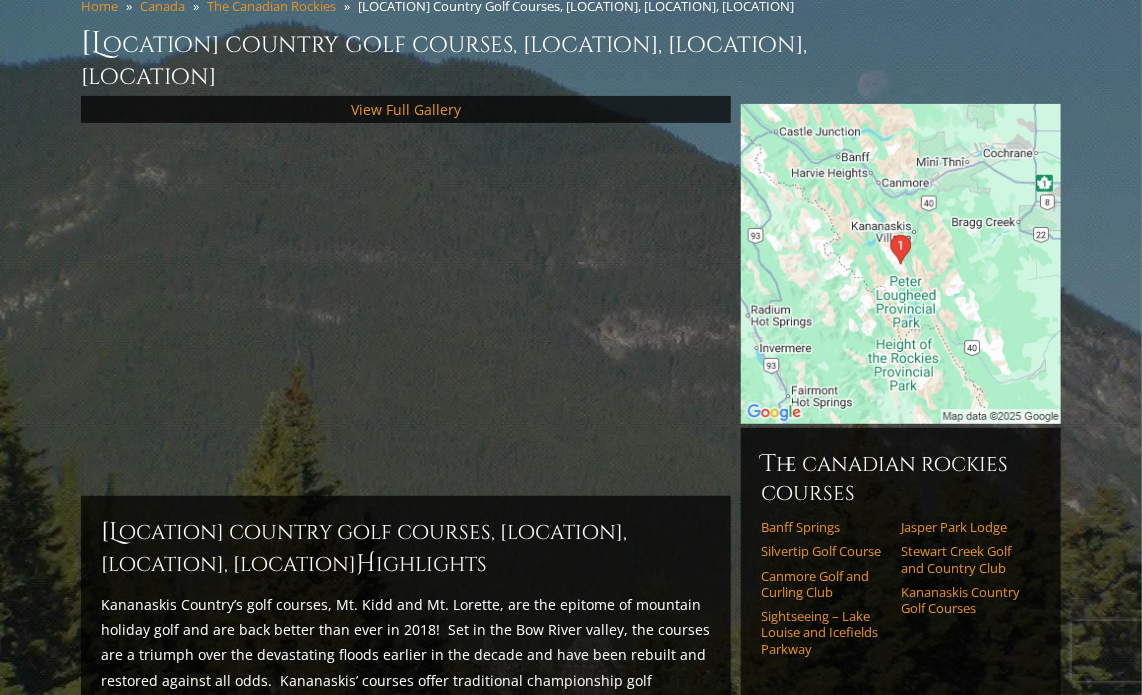 scroll, scrollTop: 200, scrollLeft: 0, axis: vertical 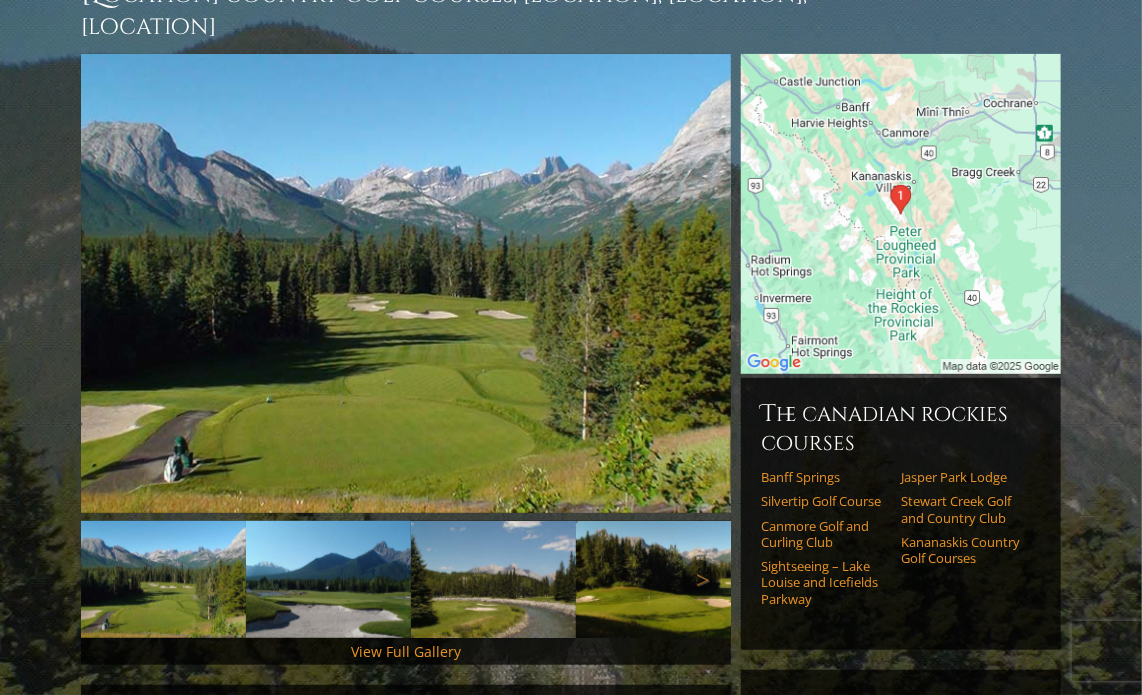 click at bounding box center [328, 579] 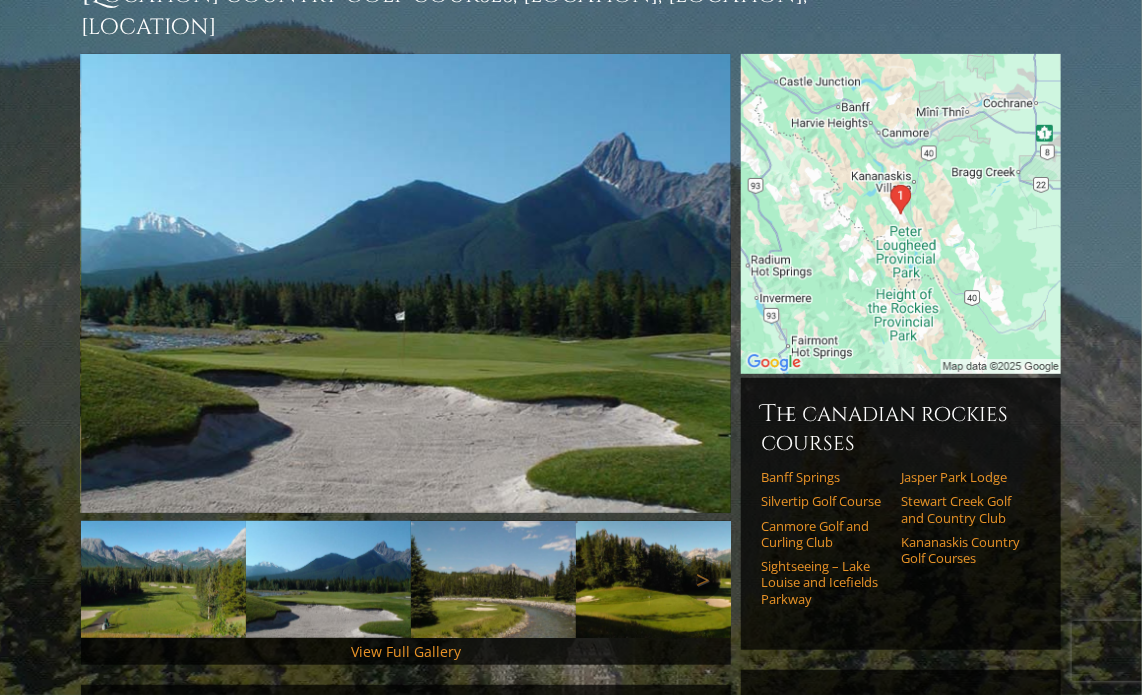 click at bounding box center [493, 579] 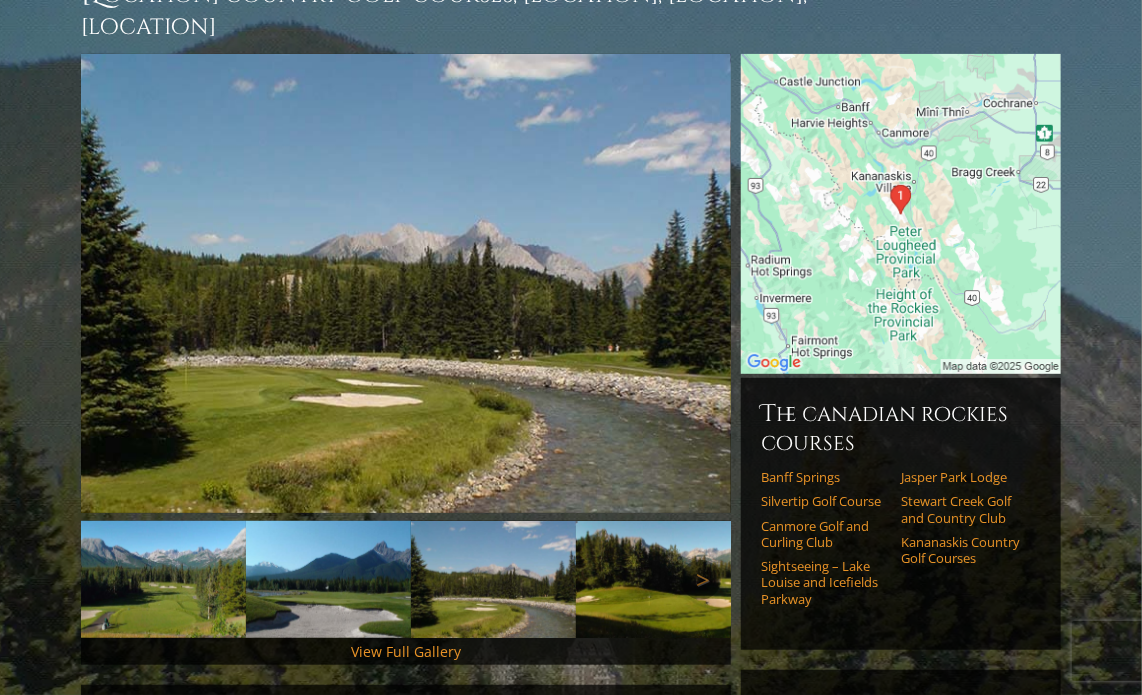 click at bounding box center [658, 579] 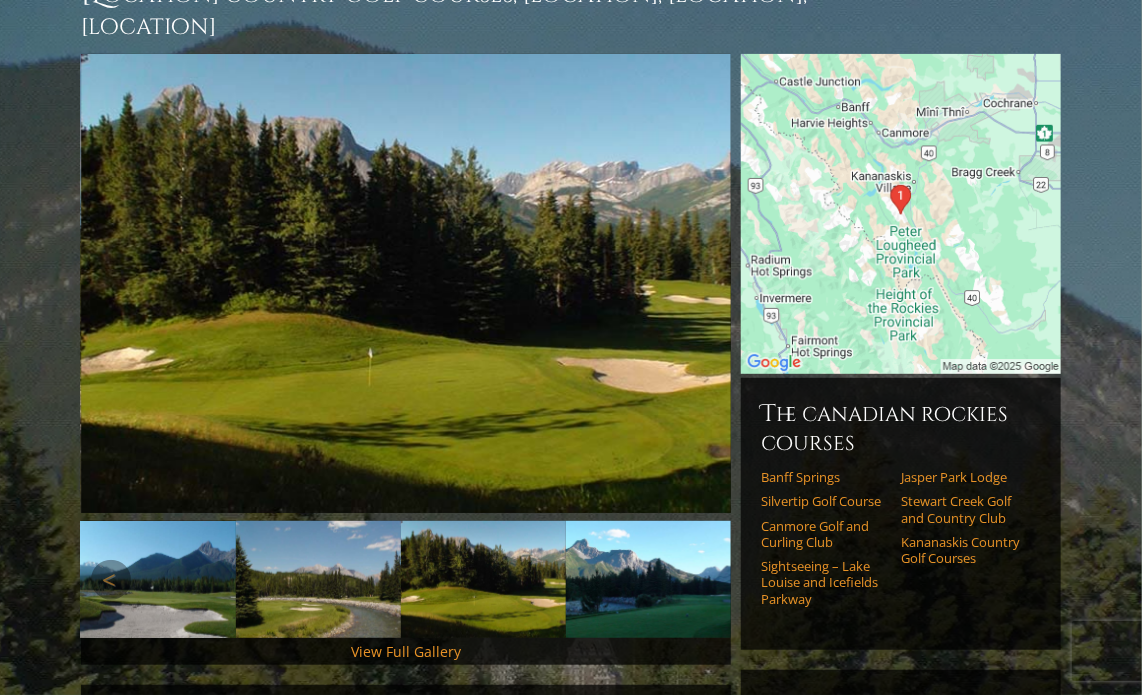 click at bounding box center (648, 579) 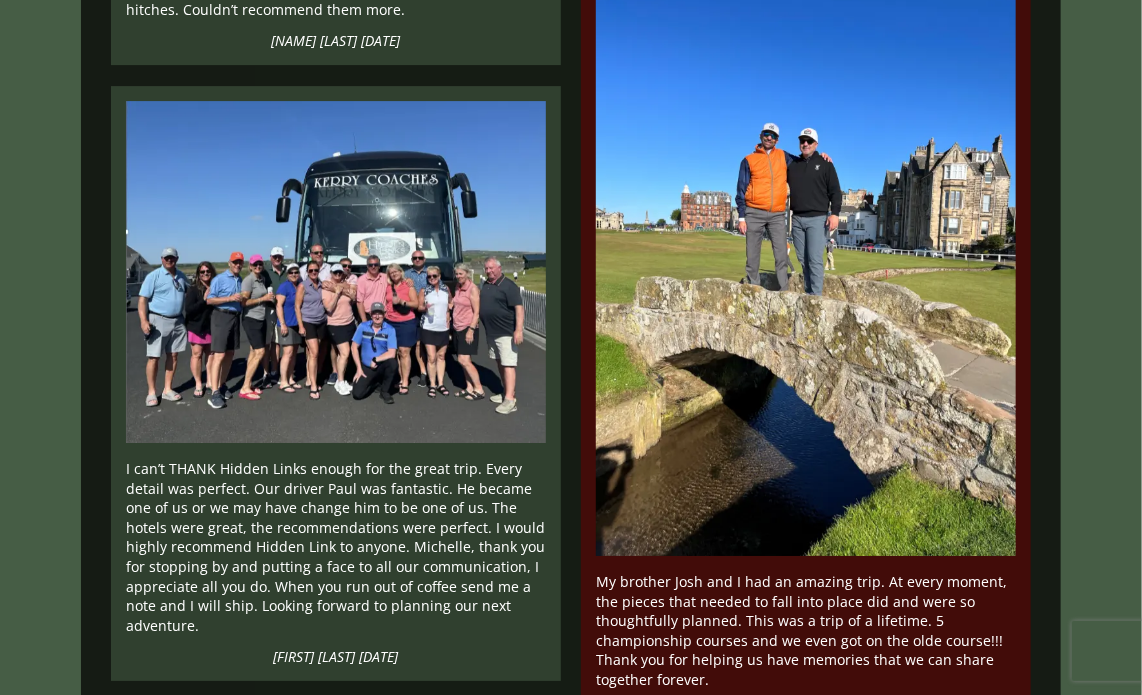 scroll, scrollTop: 2400, scrollLeft: 0, axis: vertical 